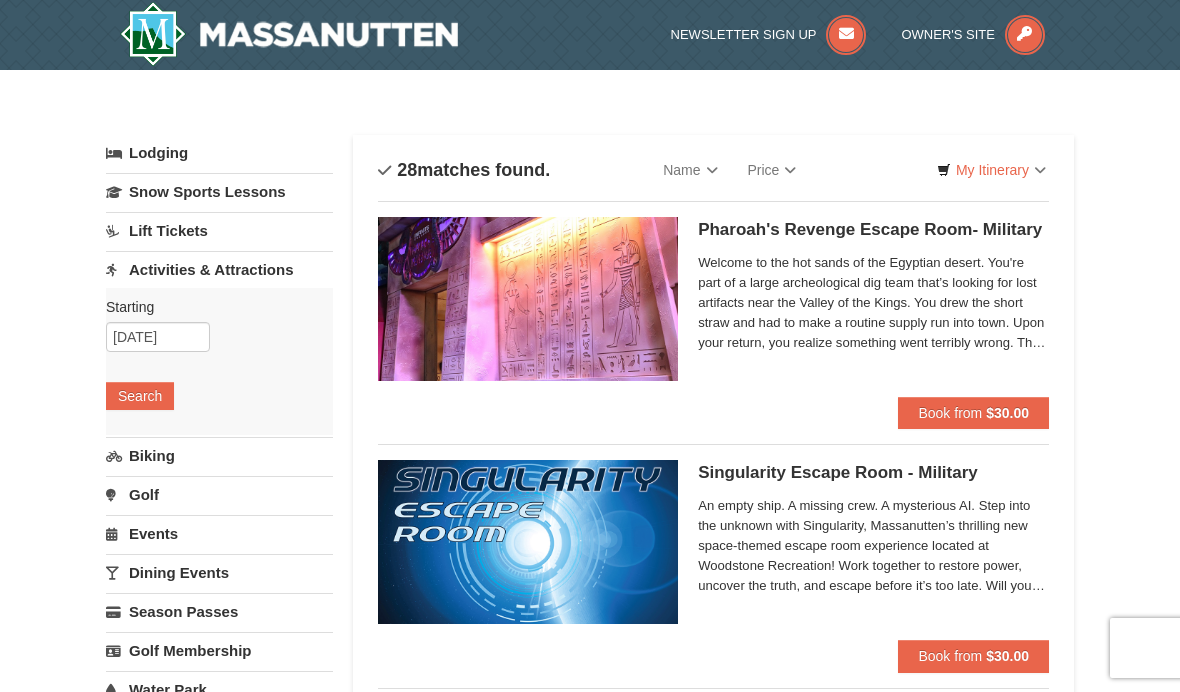 scroll, scrollTop: 0, scrollLeft: 0, axis: both 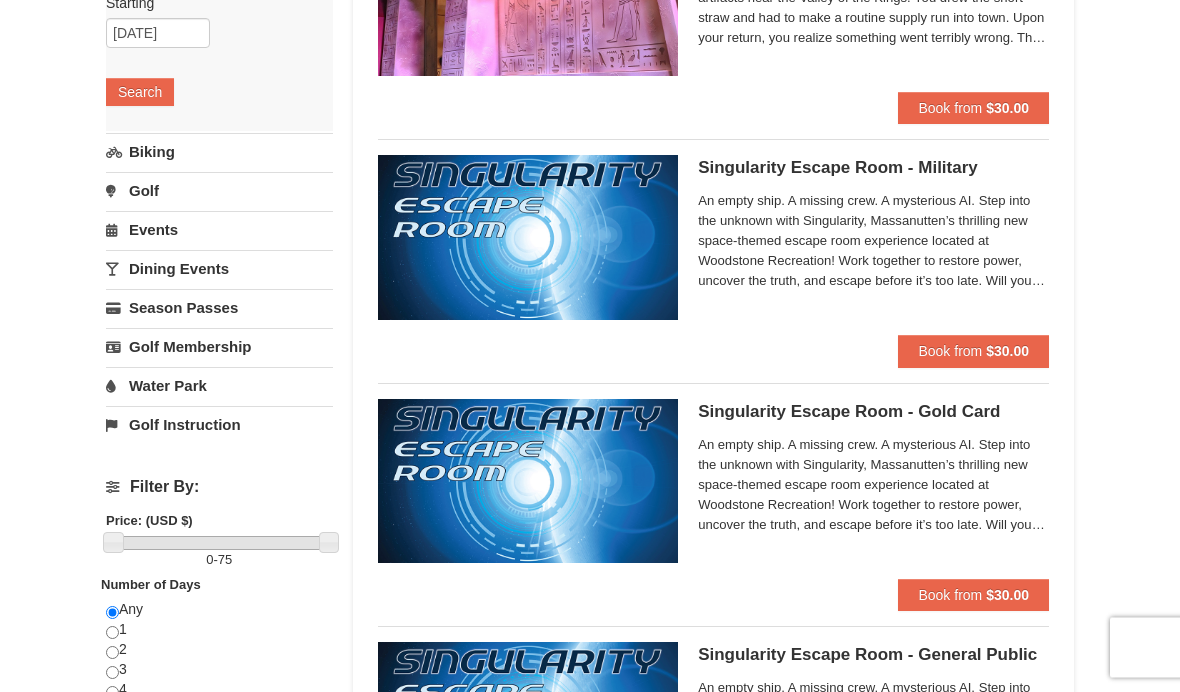 click on "Biking" at bounding box center [219, 152] 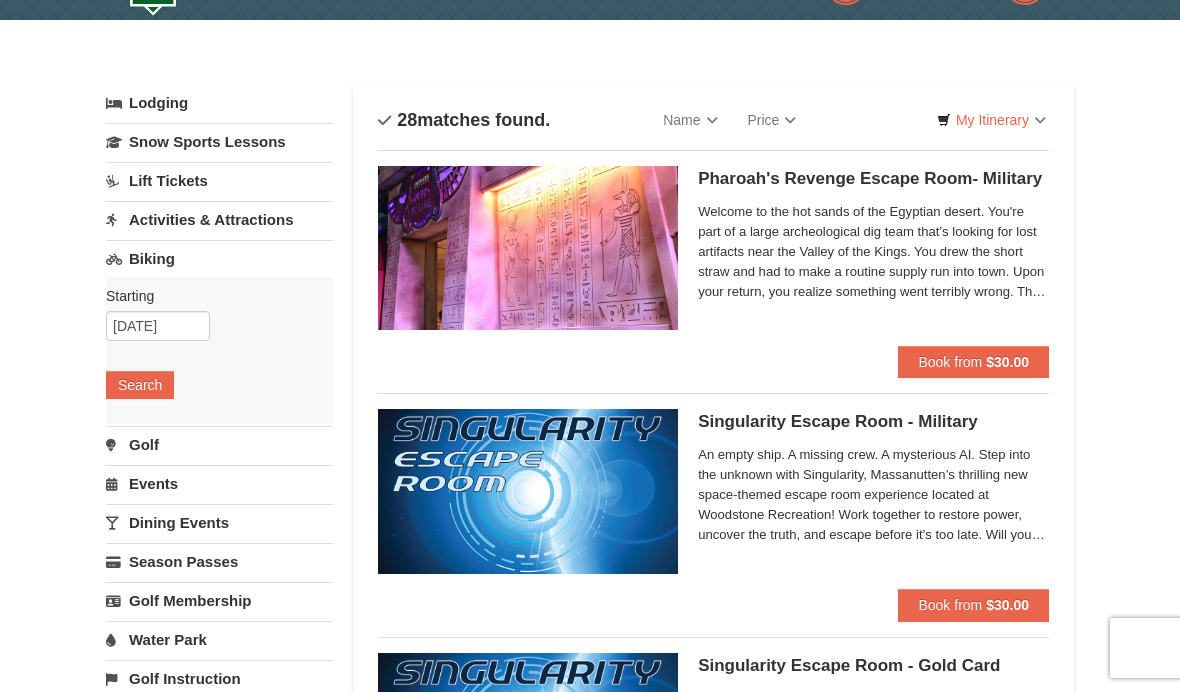 scroll, scrollTop: 0, scrollLeft: 0, axis: both 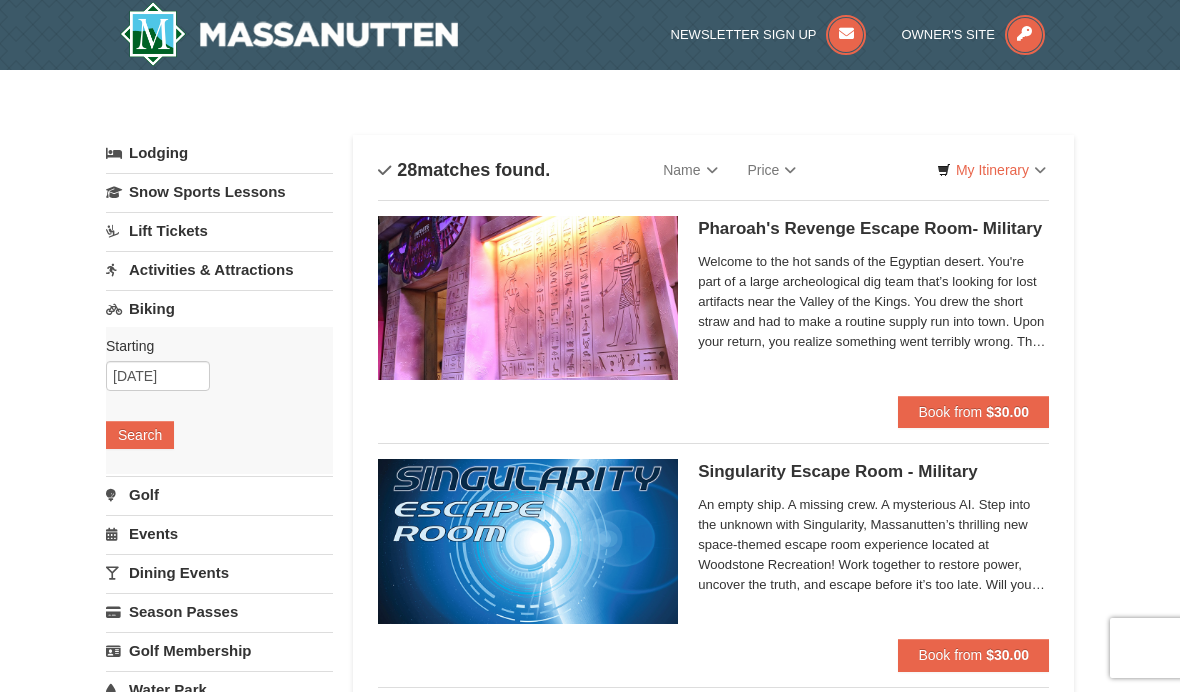 click on "Search" at bounding box center [140, 435] 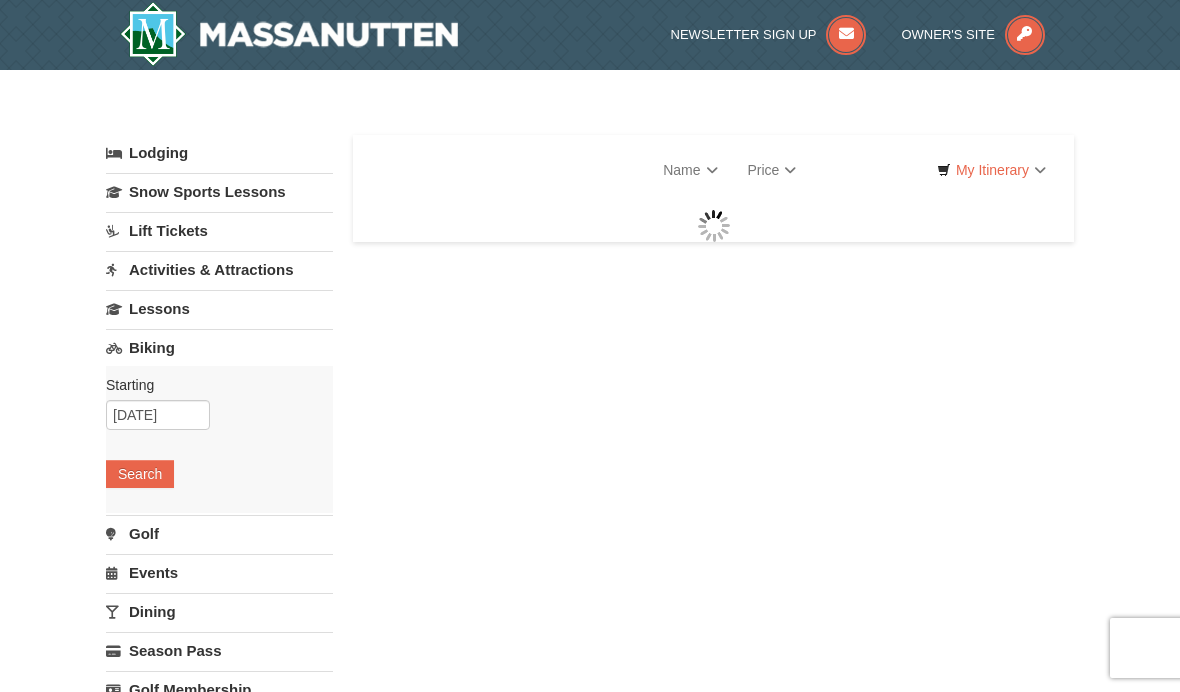 scroll, scrollTop: 0, scrollLeft: 0, axis: both 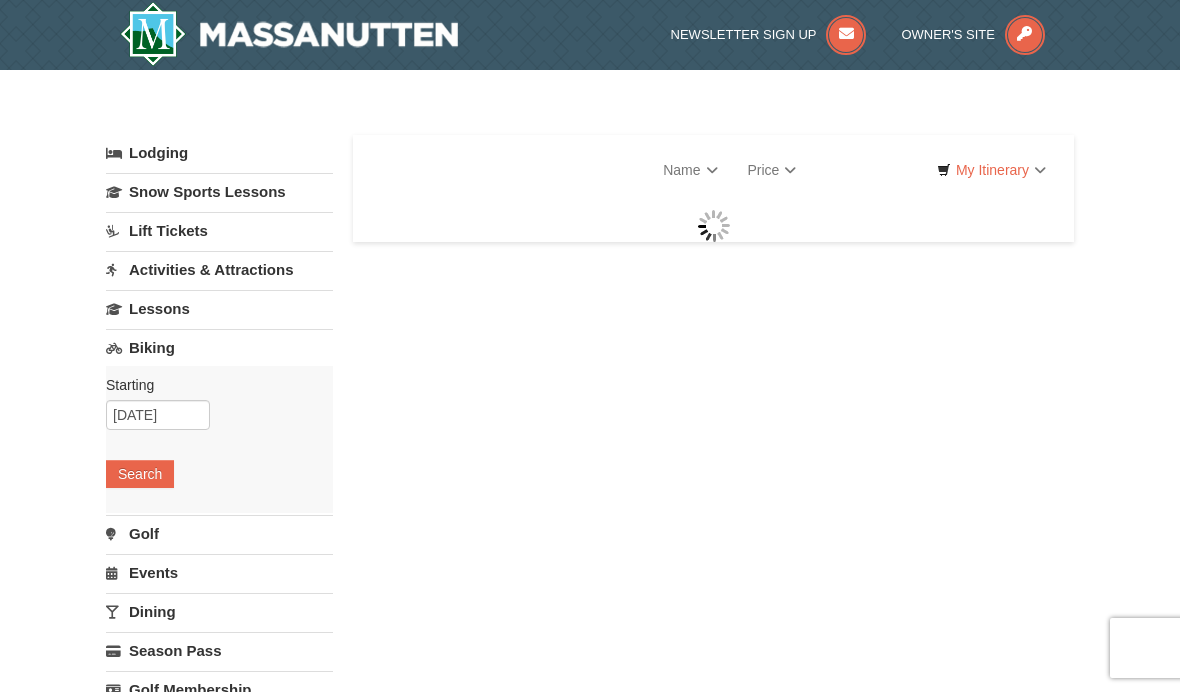 select on "8" 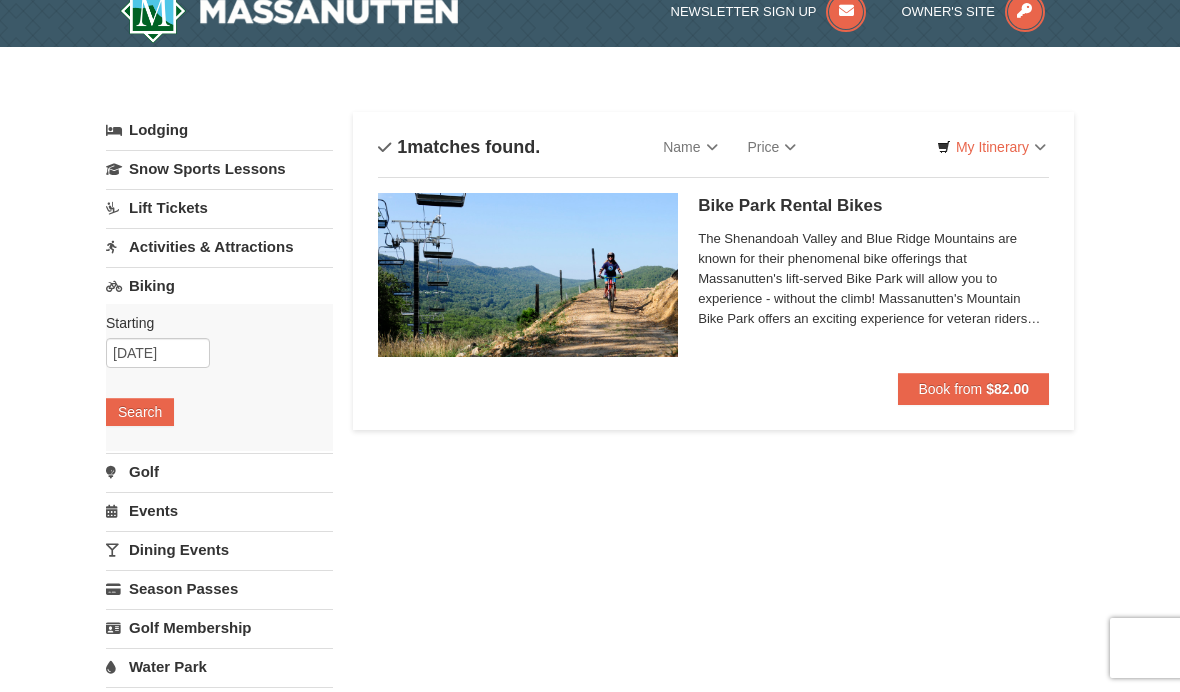 scroll, scrollTop: 25, scrollLeft: 0, axis: vertical 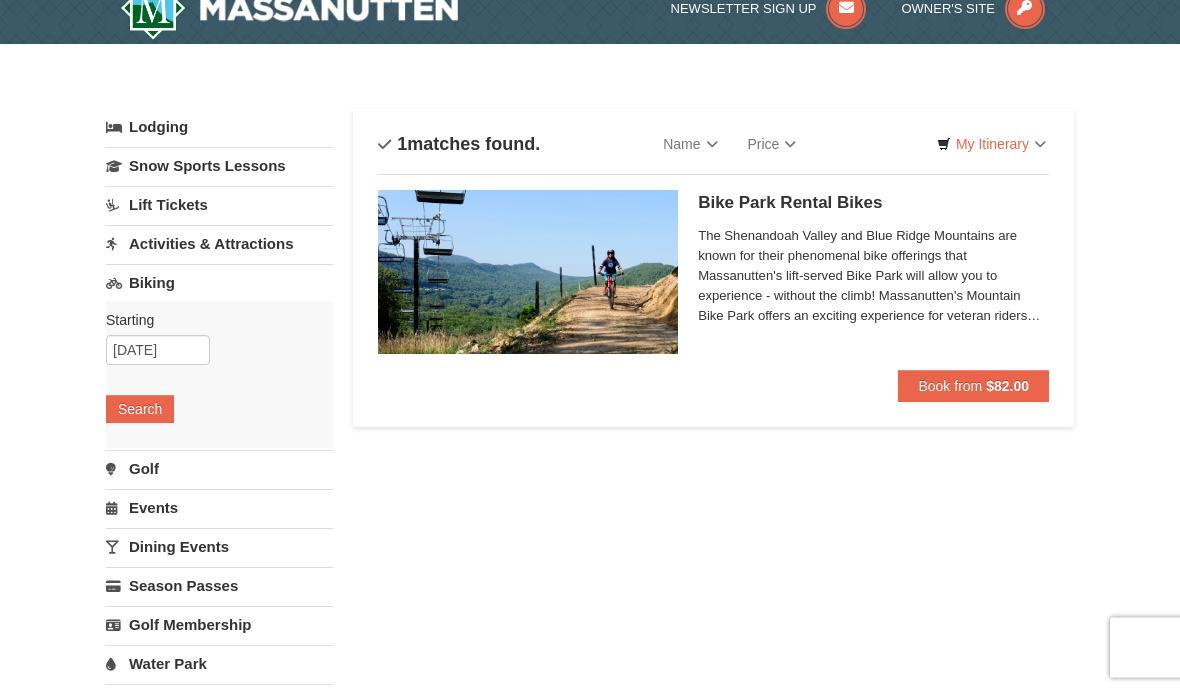 click on "Activities & Attractions" at bounding box center (219, 244) 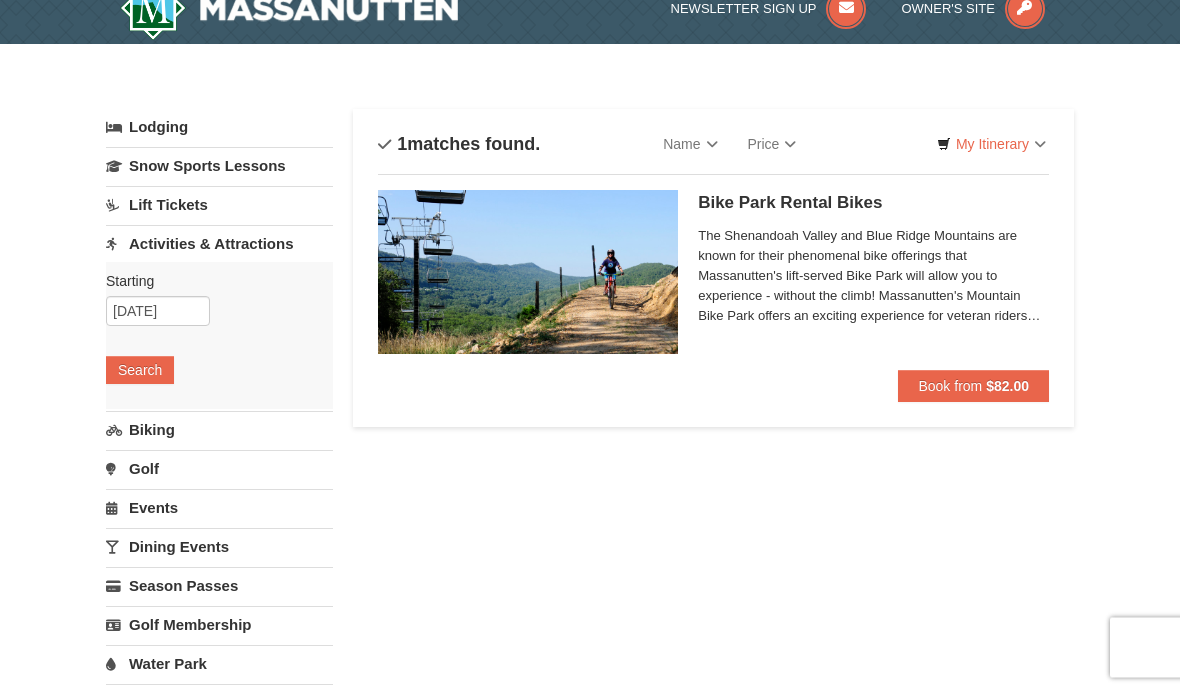 scroll, scrollTop: 26, scrollLeft: 0, axis: vertical 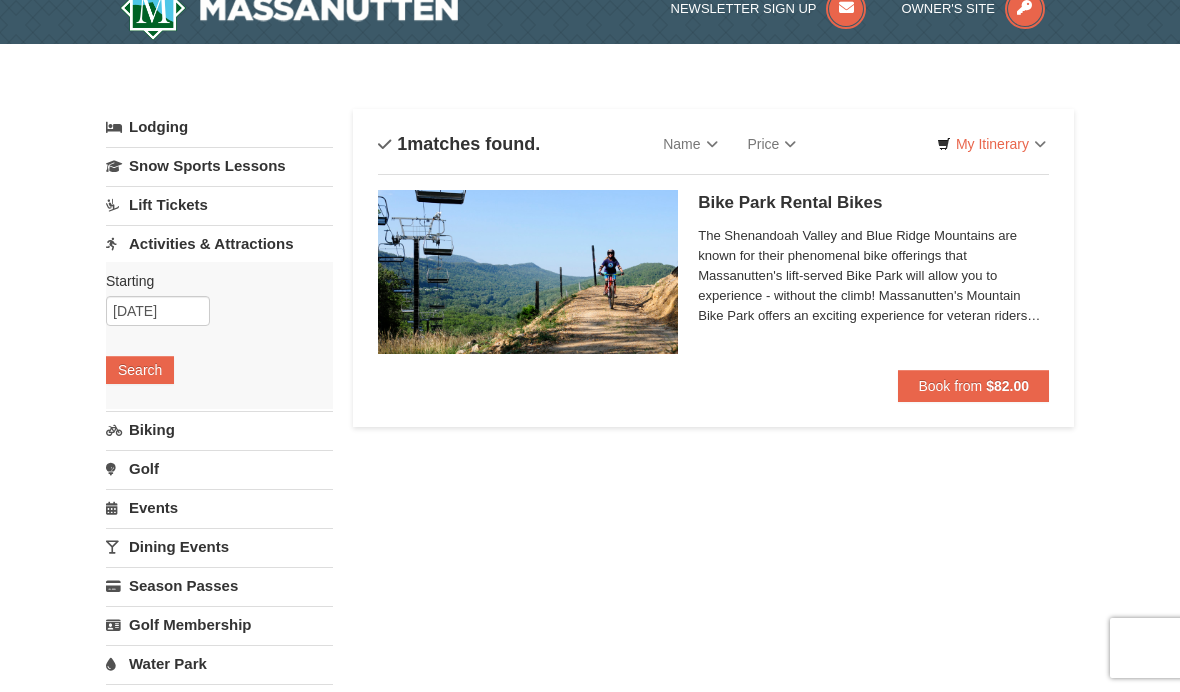click on "Search" at bounding box center (140, 370) 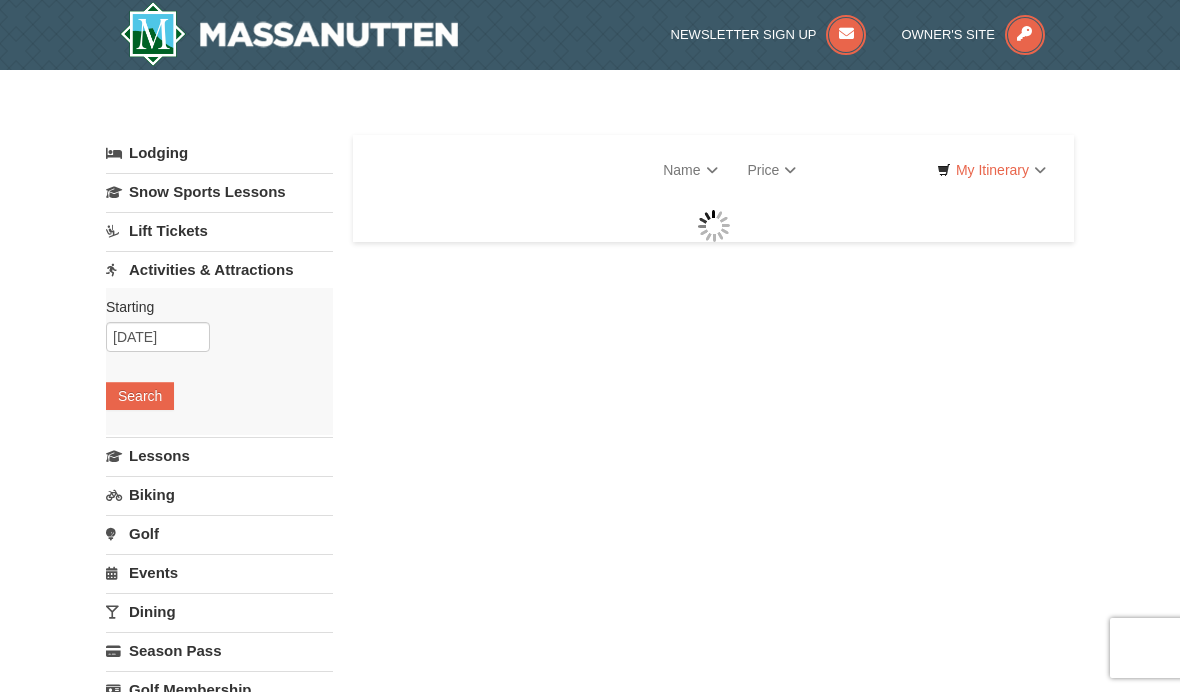 scroll, scrollTop: 0, scrollLeft: 0, axis: both 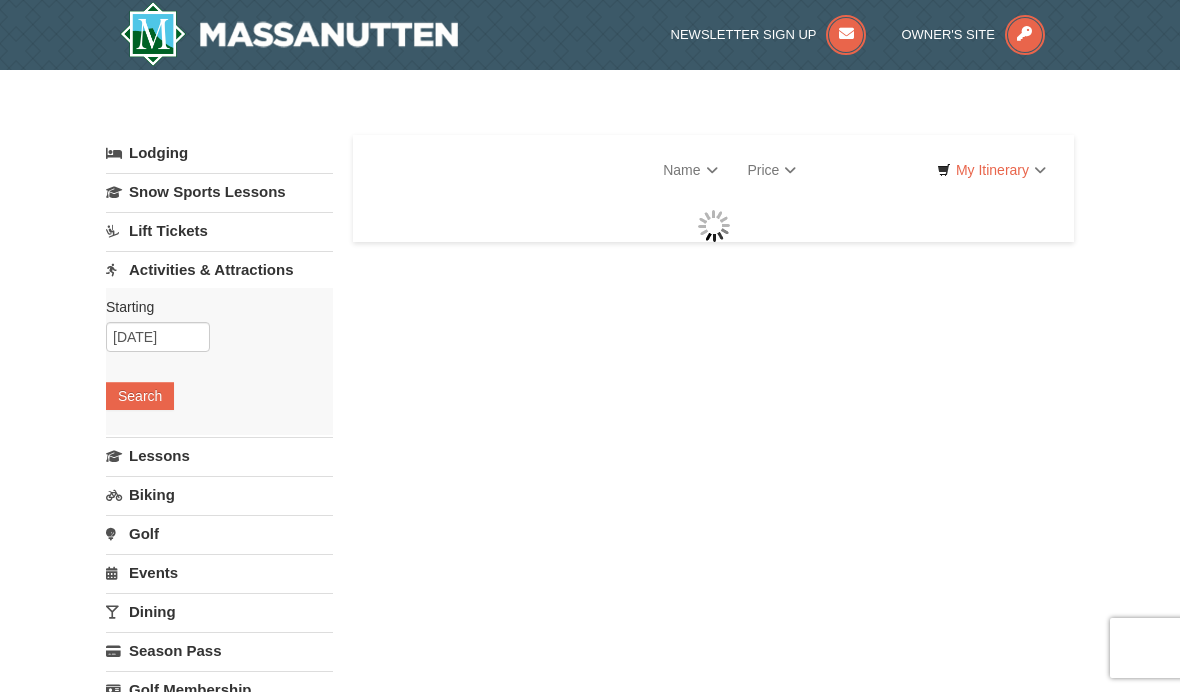 select on "8" 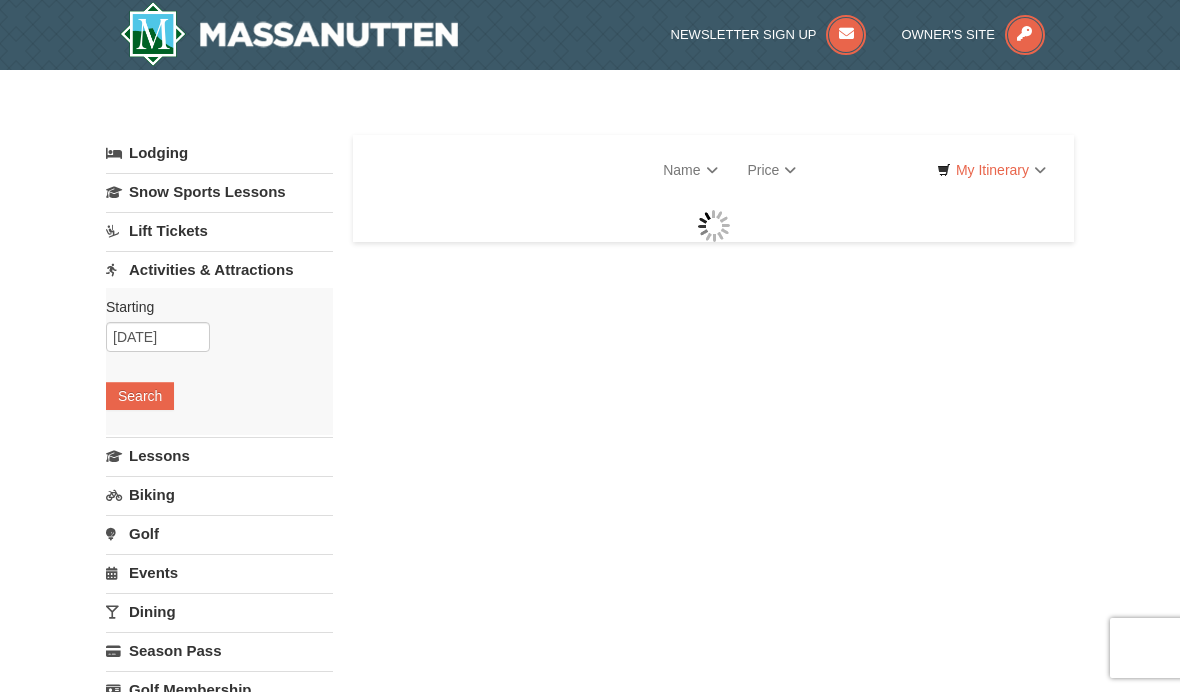 select on "8" 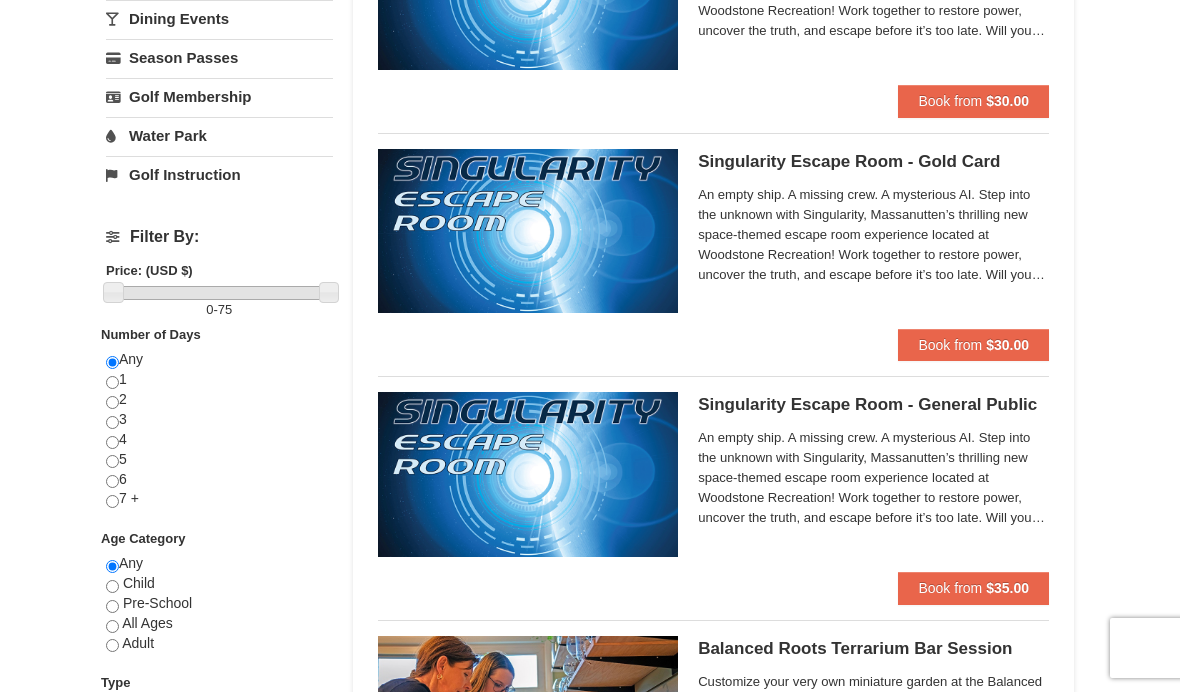 scroll, scrollTop: 548, scrollLeft: 0, axis: vertical 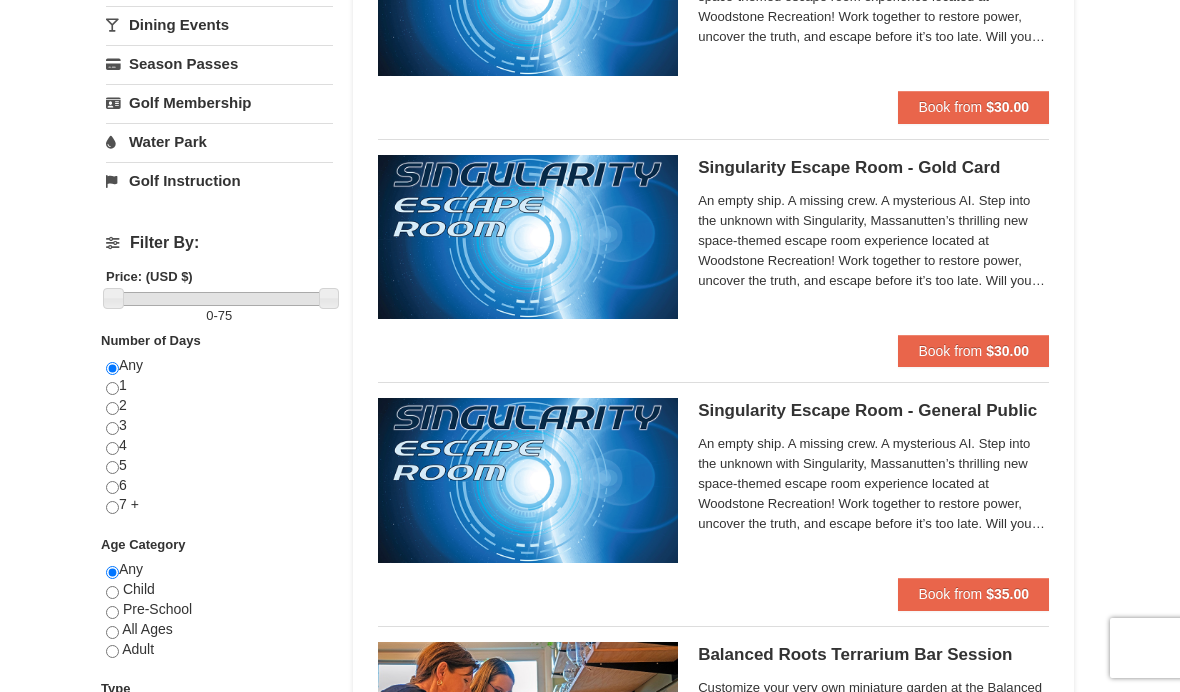 click on "×
Categories
List
Filter
My Itinerary
Questions?  [PHONE]
Lodging
Arrival Please format dates MM/DD/YYYY Please format dates MM/DD/YYYY
[DATE]
Departure Please format dates MM/DD/YYYY Please format dates MM/DD/YYYY
[DATE]
Adults 2 Children 0 May" at bounding box center (590, 3036) 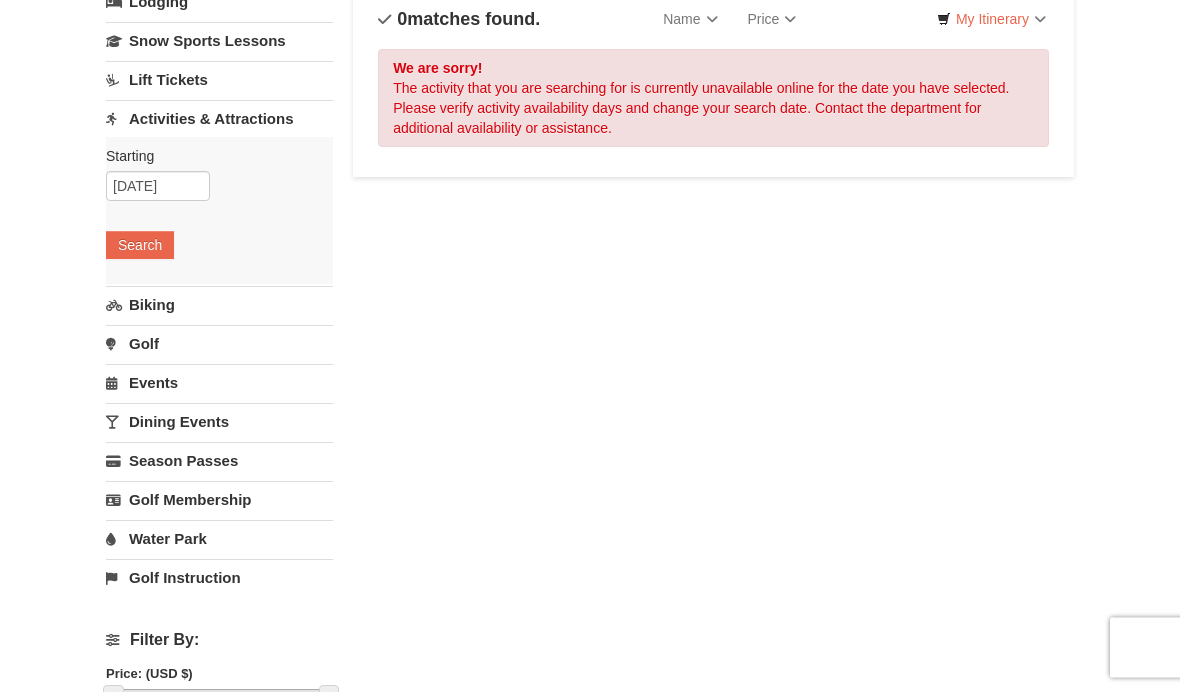 scroll, scrollTop: 0, scrollLeft: 0, axis: both 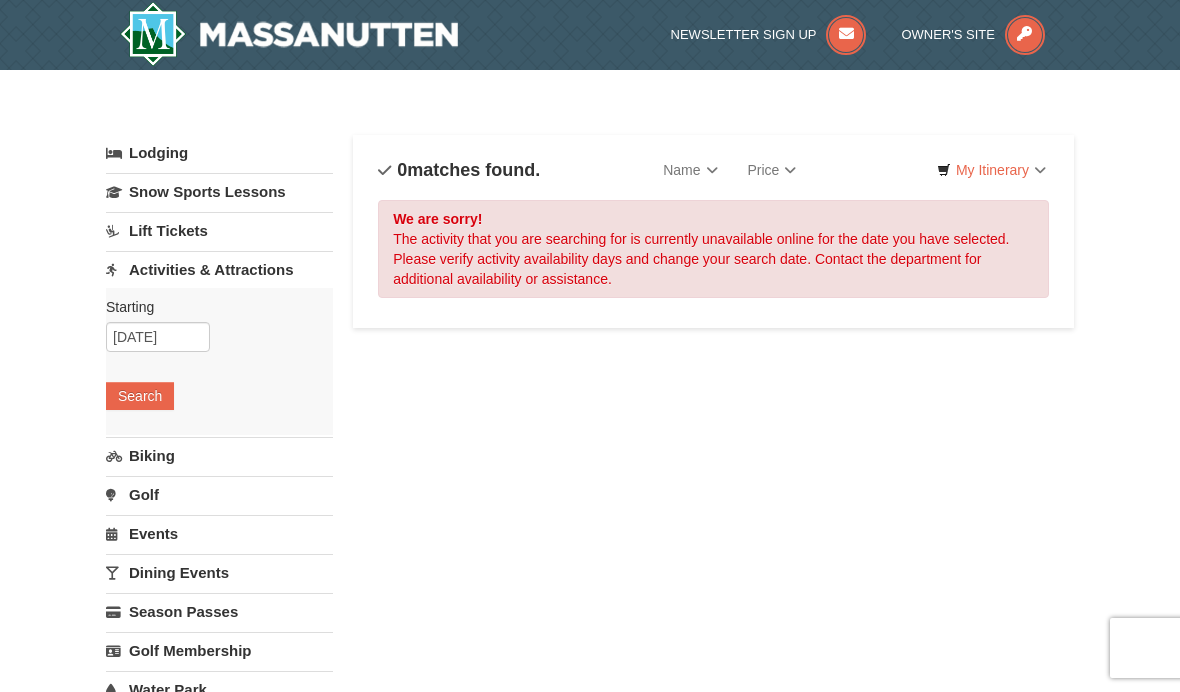 click on "Search" at bounding box center (140, 396) 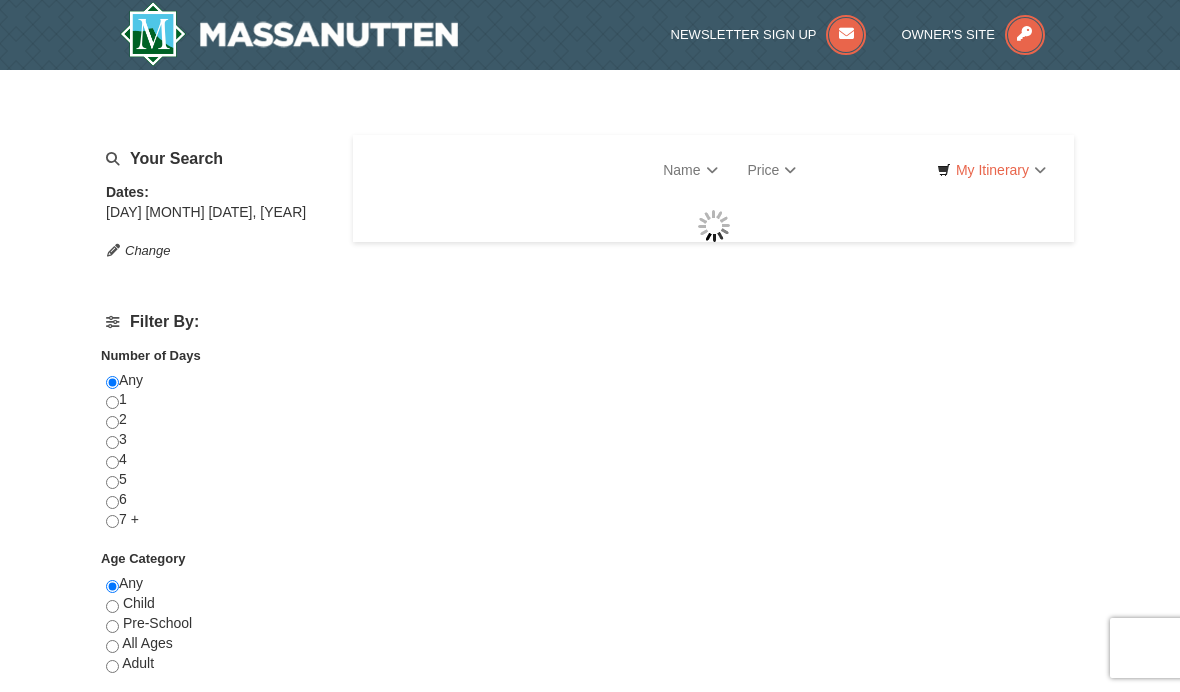 scroll, scrollTop: 0, scrollLeft: 0, axis: both 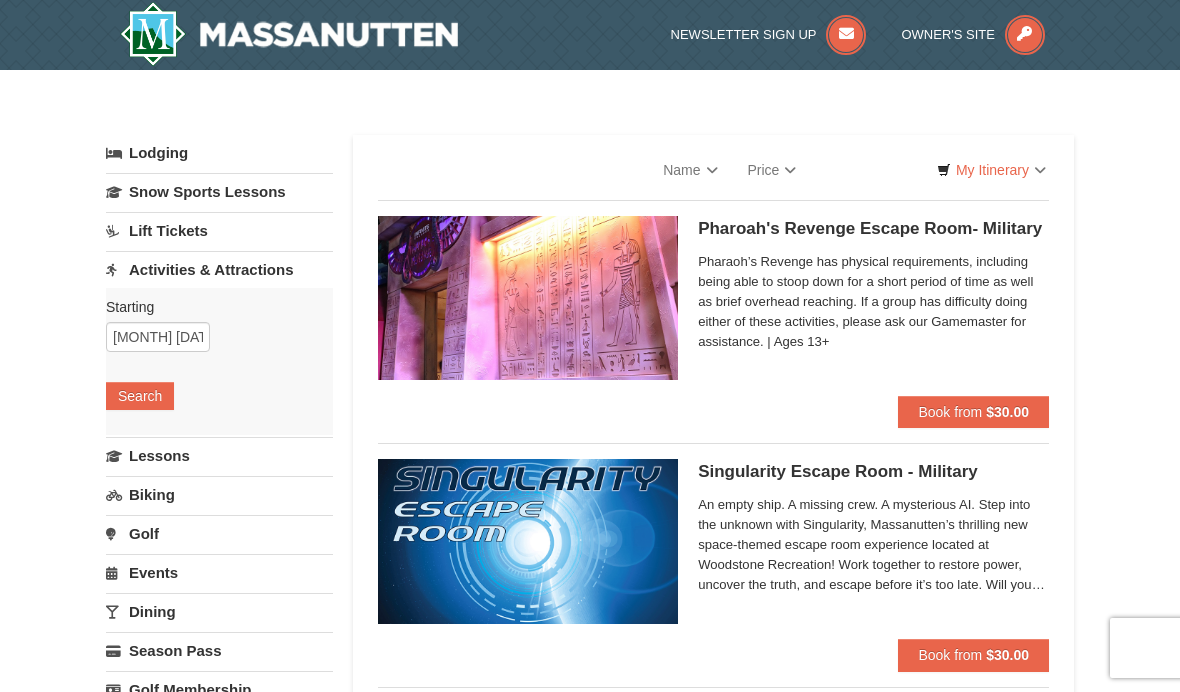 select on "8" 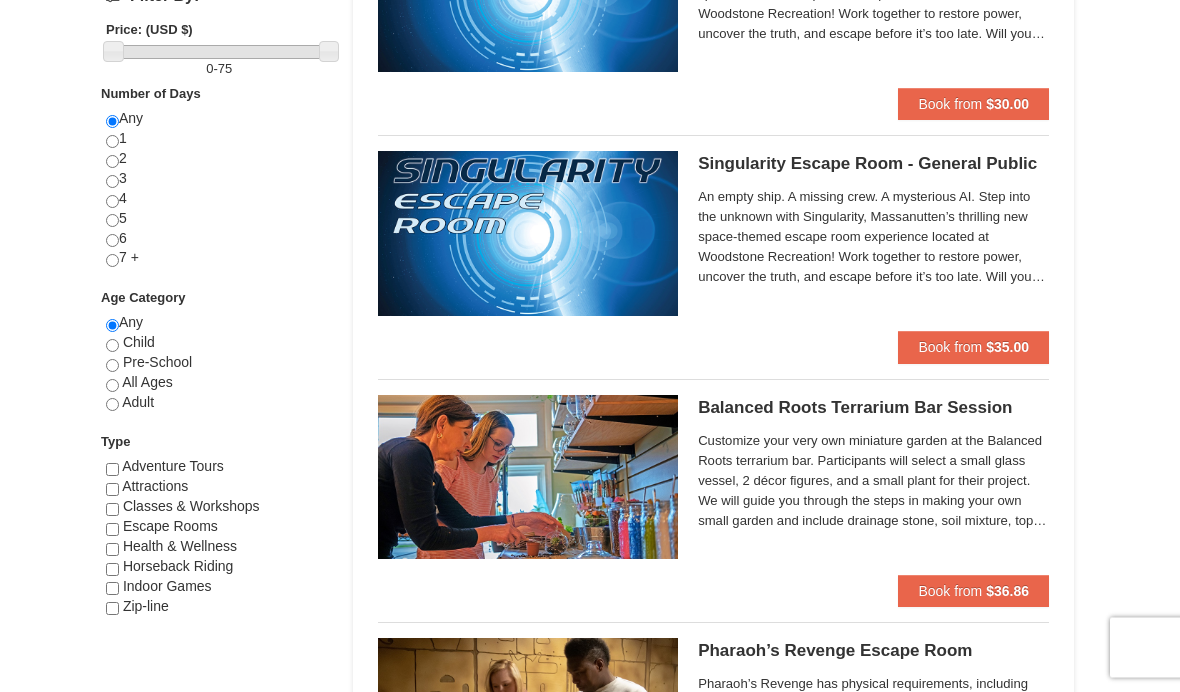 scroll, scrollTop: 794, scrollLeft: 0, axis: vertical 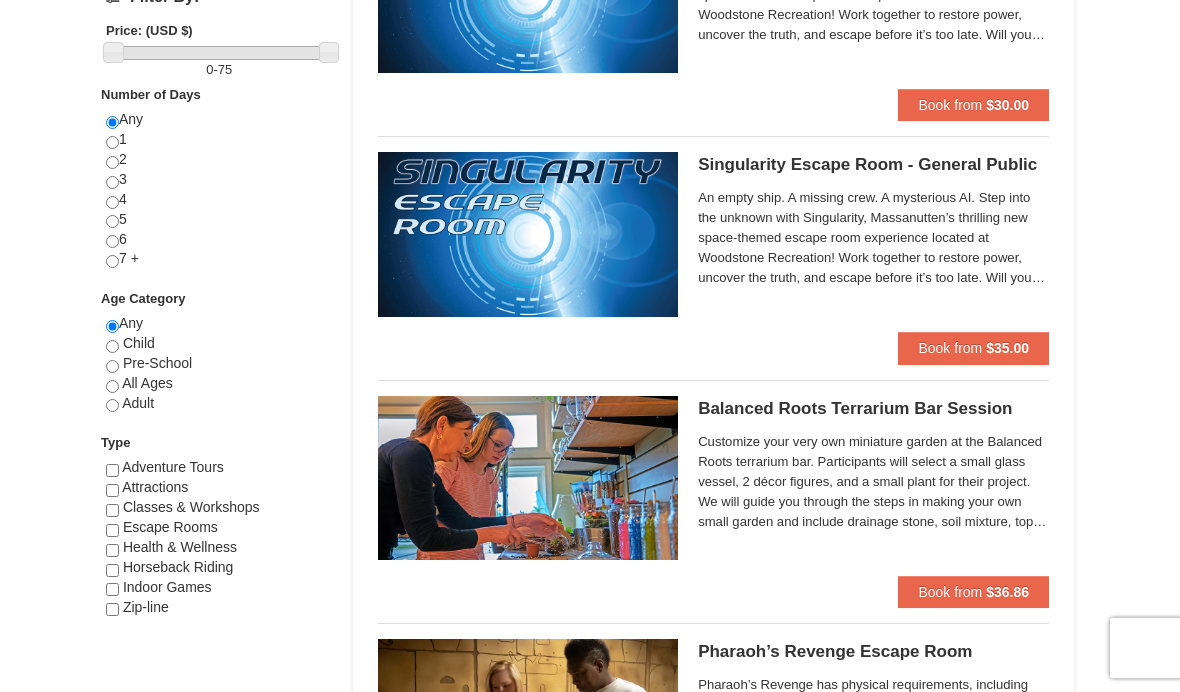 click on "Attractions" at bounding box center (155, 487) 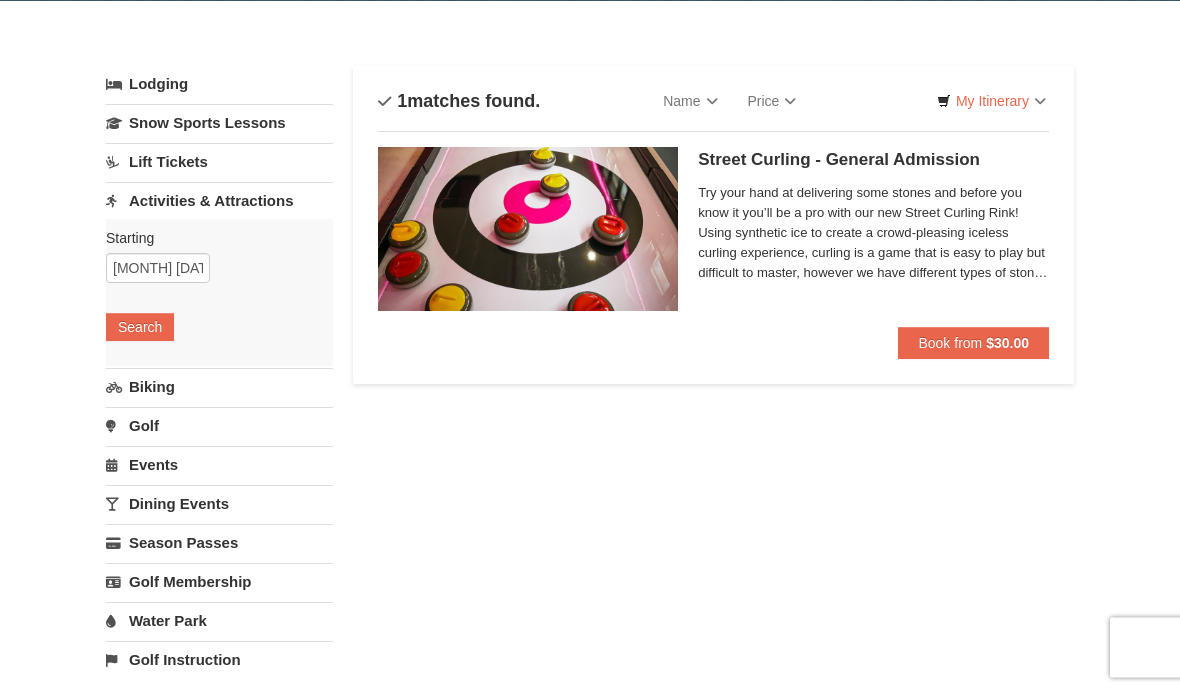 scroll, scrollTop: 0, scrollLeft: 0, axis: both 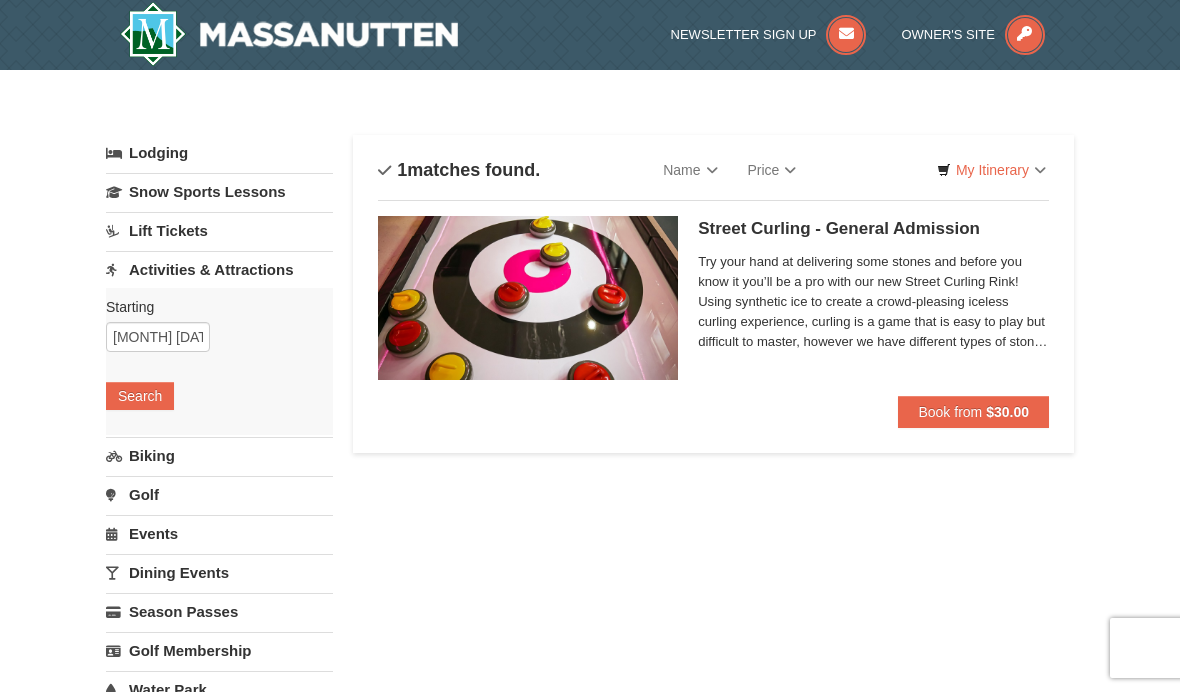 click on "Snow Sports Lessons" at bounding box center [219, 191] 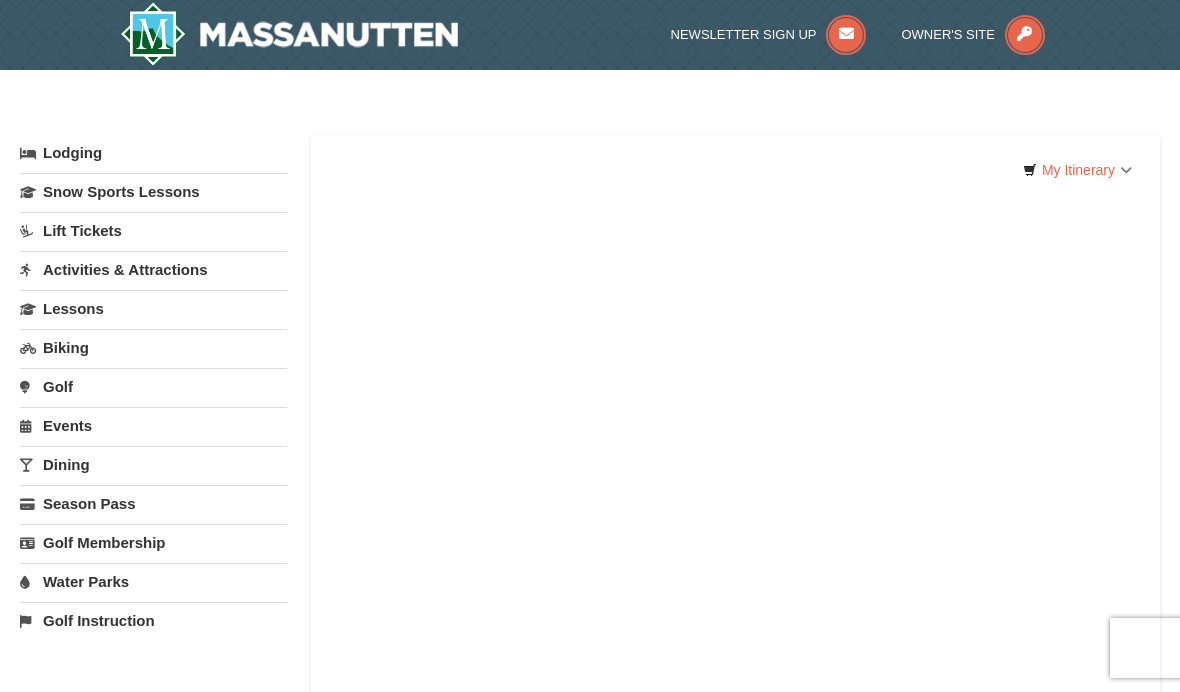 scroll, scrollTop: 0, scrollLeft: 0, axis: both 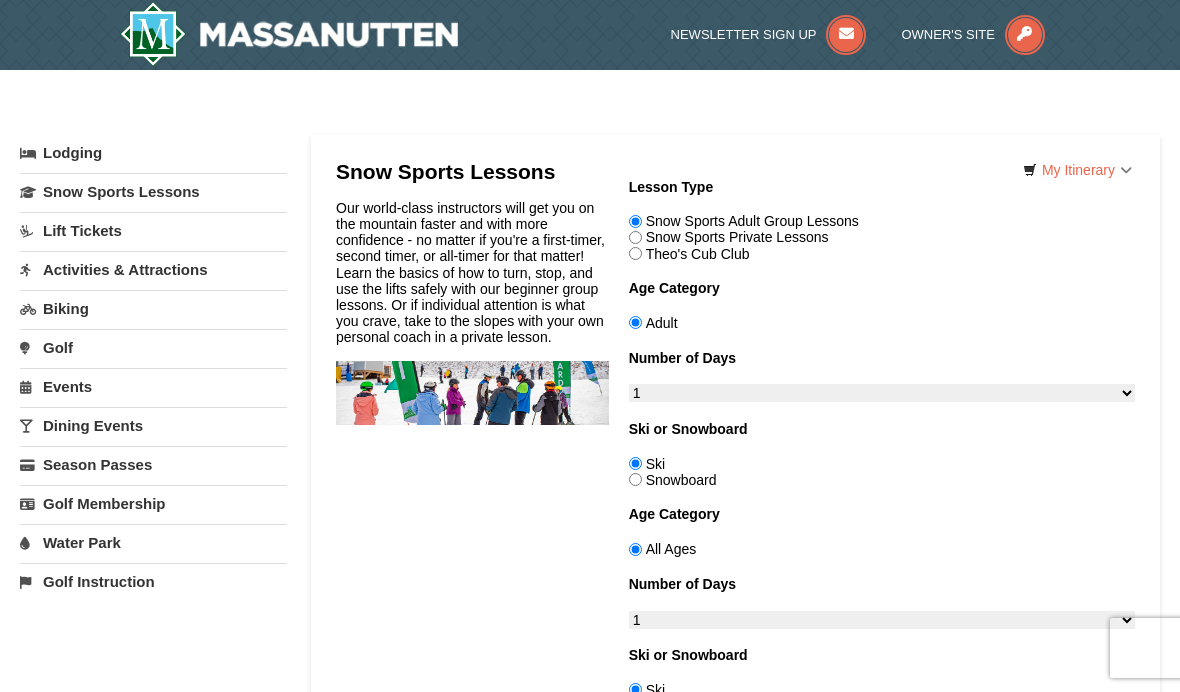 click on "Biking" at bounding box center (153, 308) 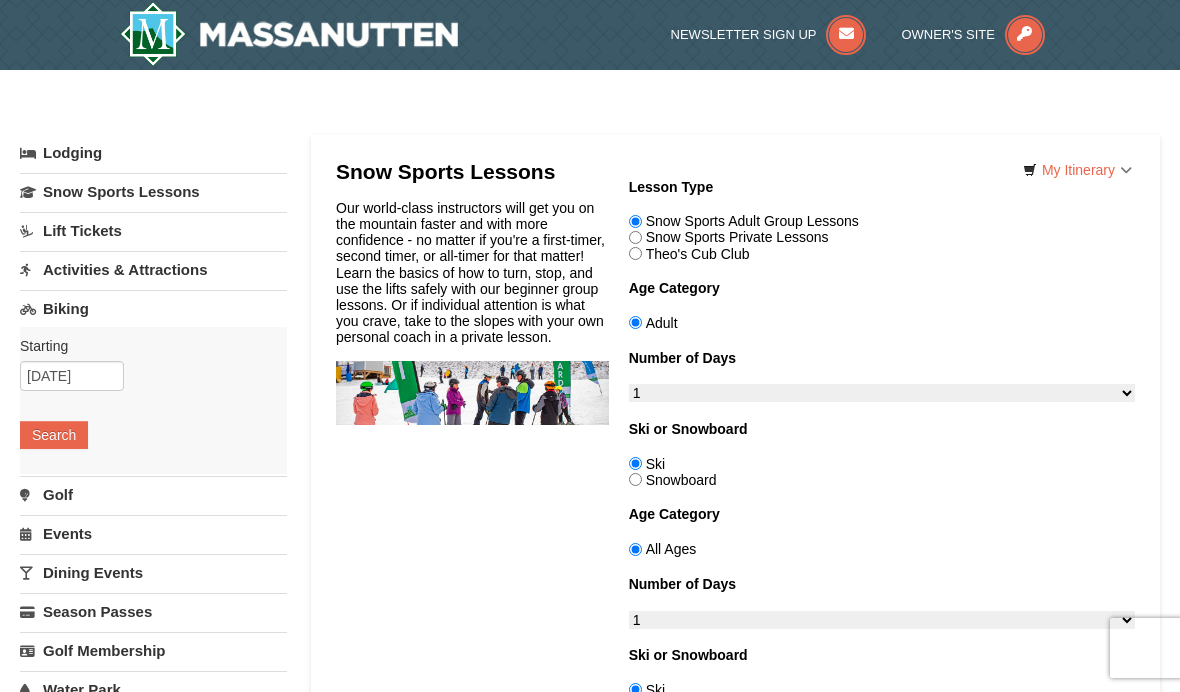 click on "Search" at bounding box center [54, 435] 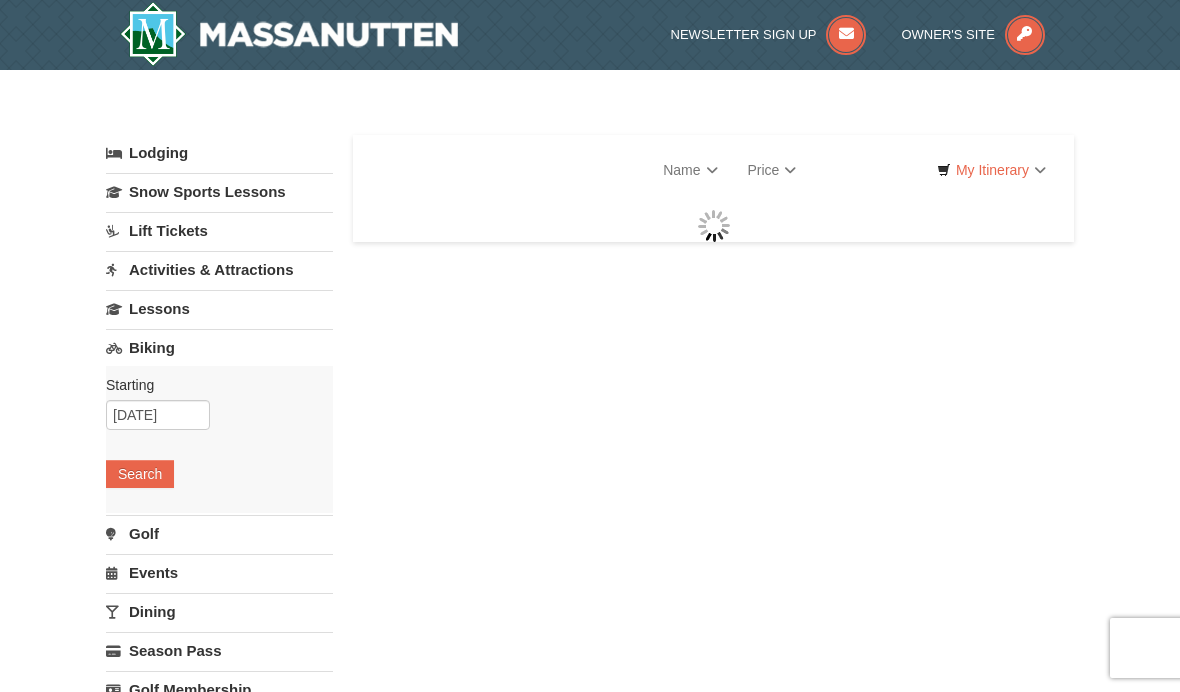 scroll, scrollTop: 0, scrollLeft: 0, axis: both 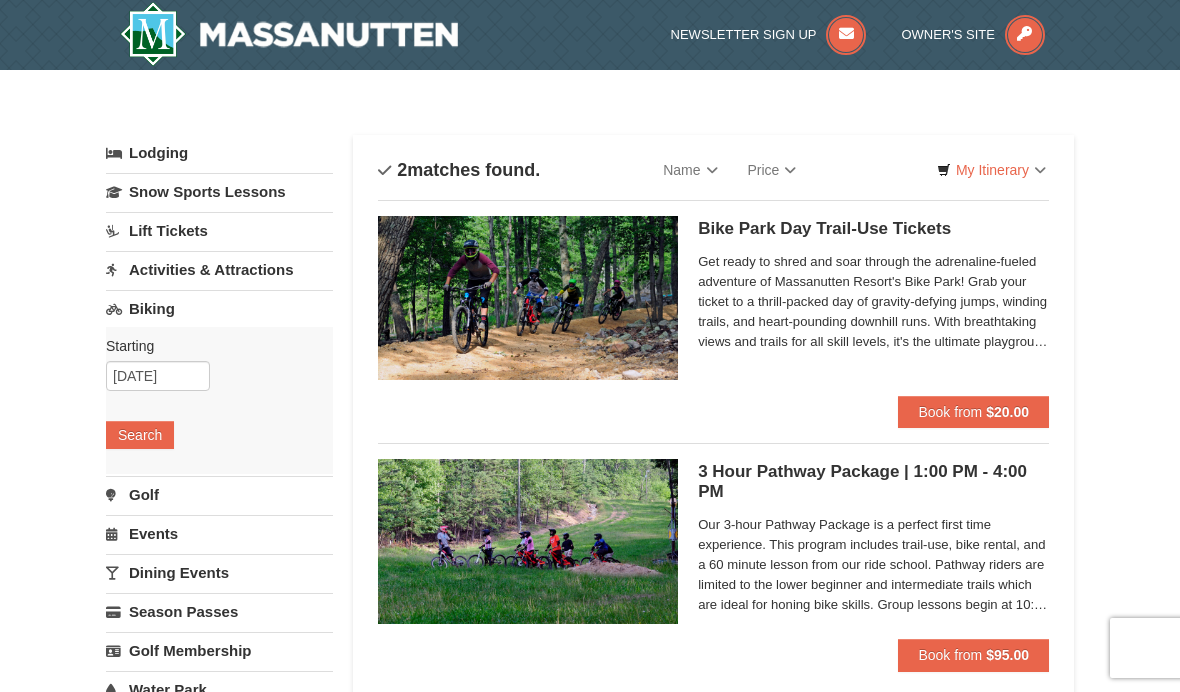 click on "$20.00" at bounding box center [1007, 412] 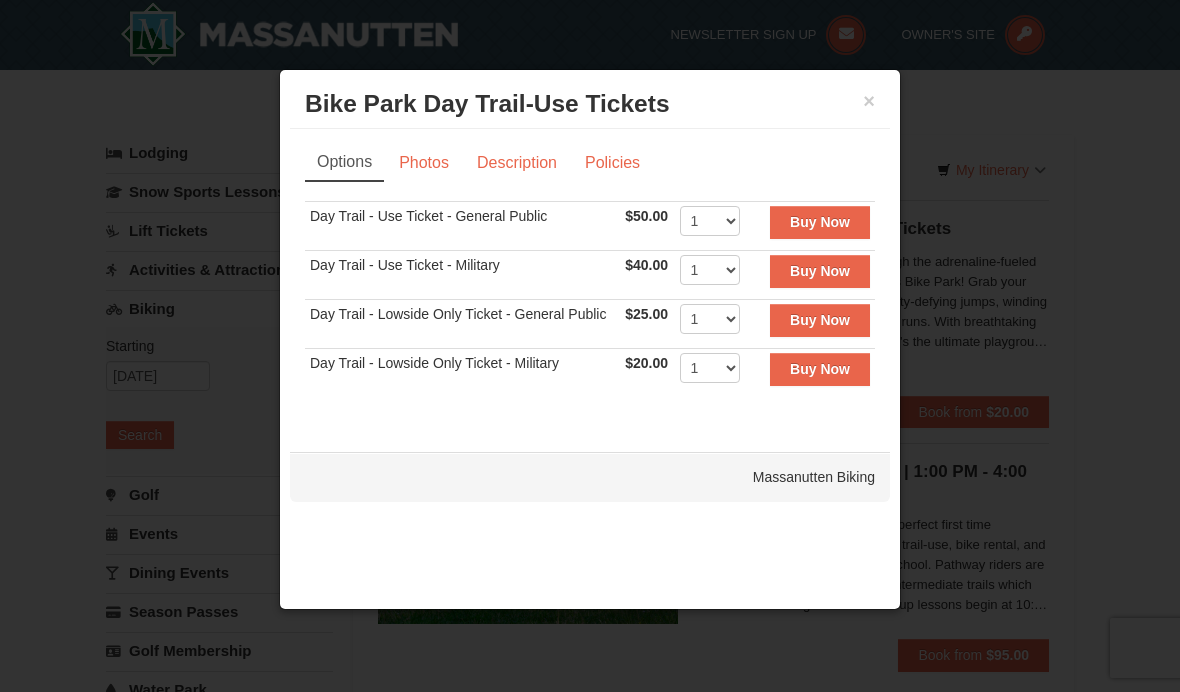 click on "×" at bounding box center [869, 101] 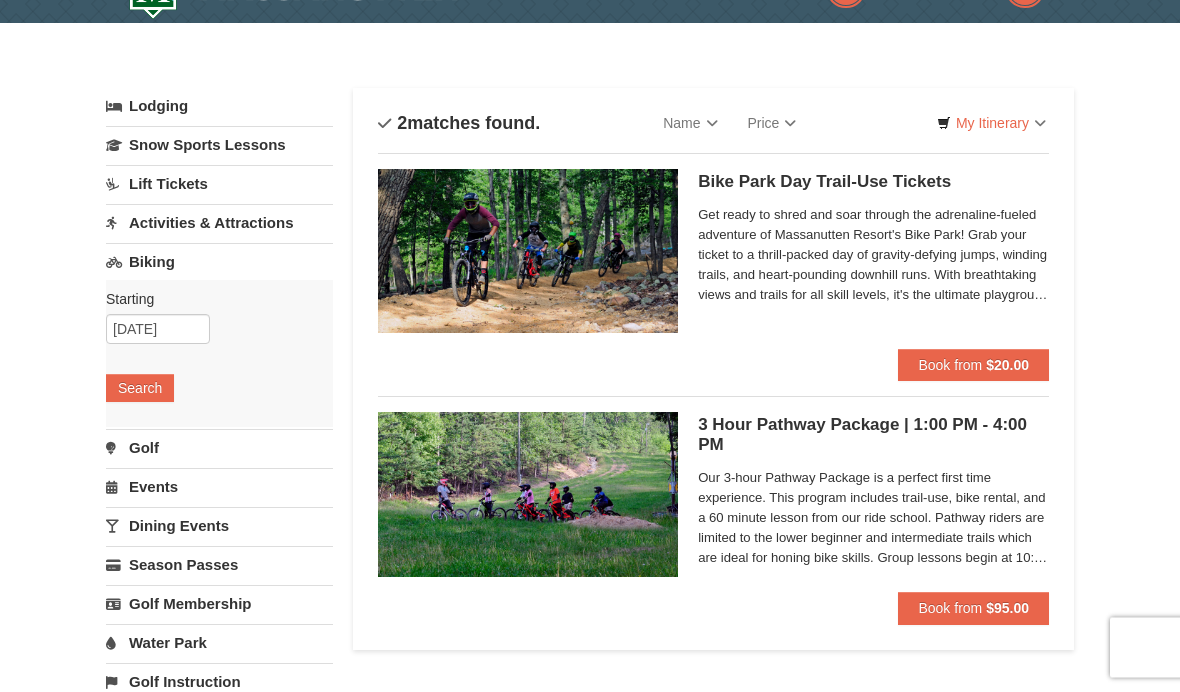 scroll, scrollTop: 47, scrollLeft: 0, axis: vertical 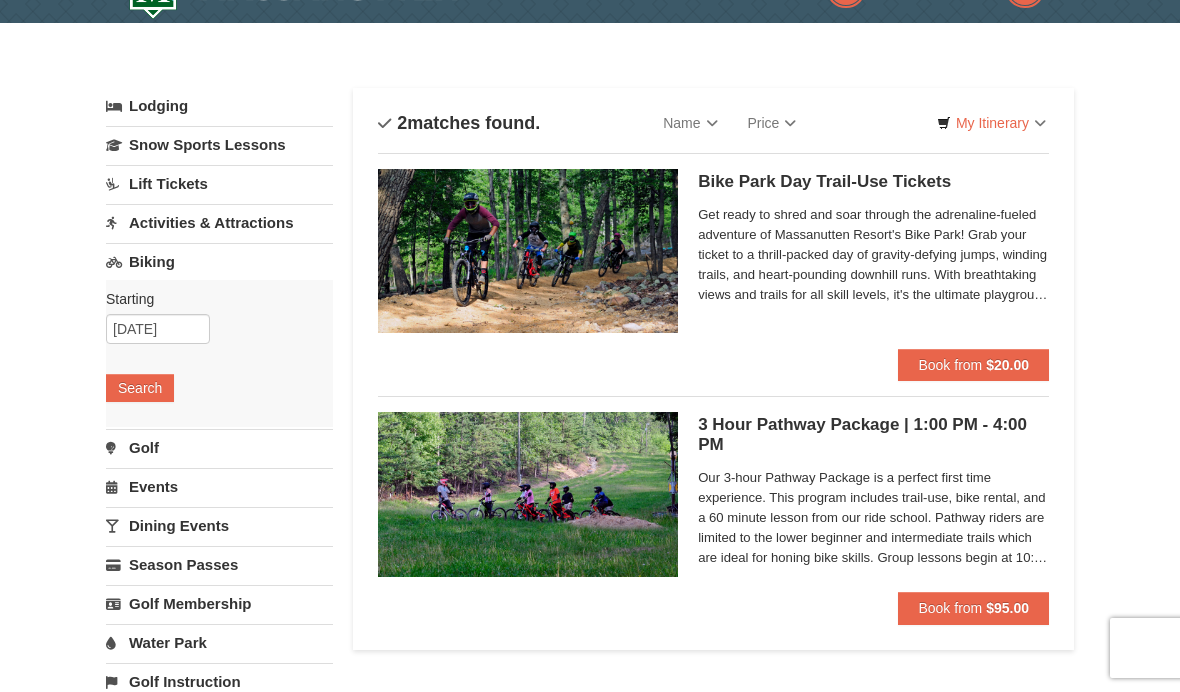 click on "Book from   $95.00" at bounding box center (973, 608) 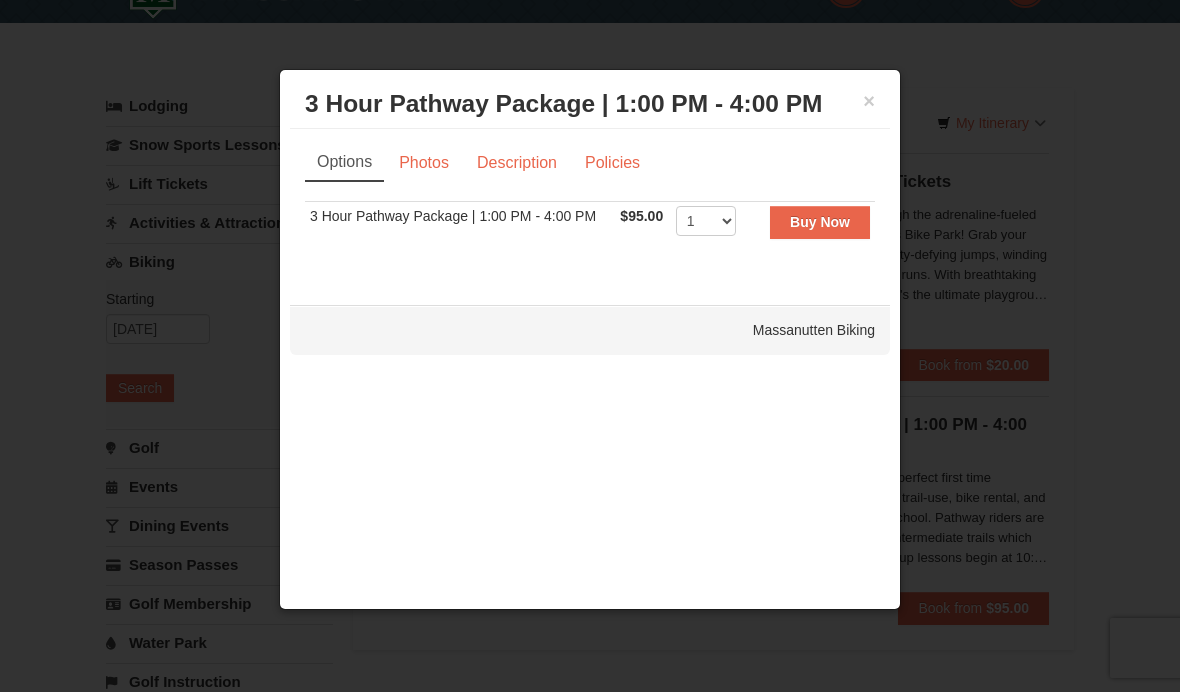 click on "Photos" at bounding box center (424, 163) 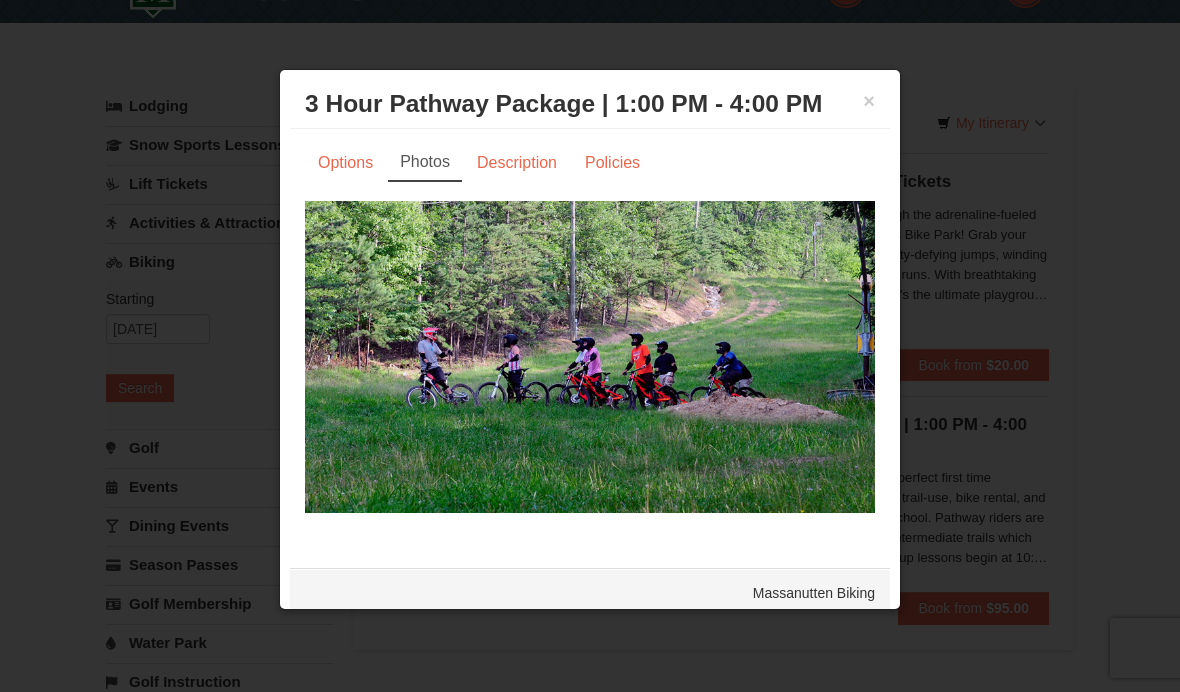 click on "3 Hour Pathway Package | 1:00 PM - 4:00 PM  Massanutten Biking" at bounding box center (590, 104) 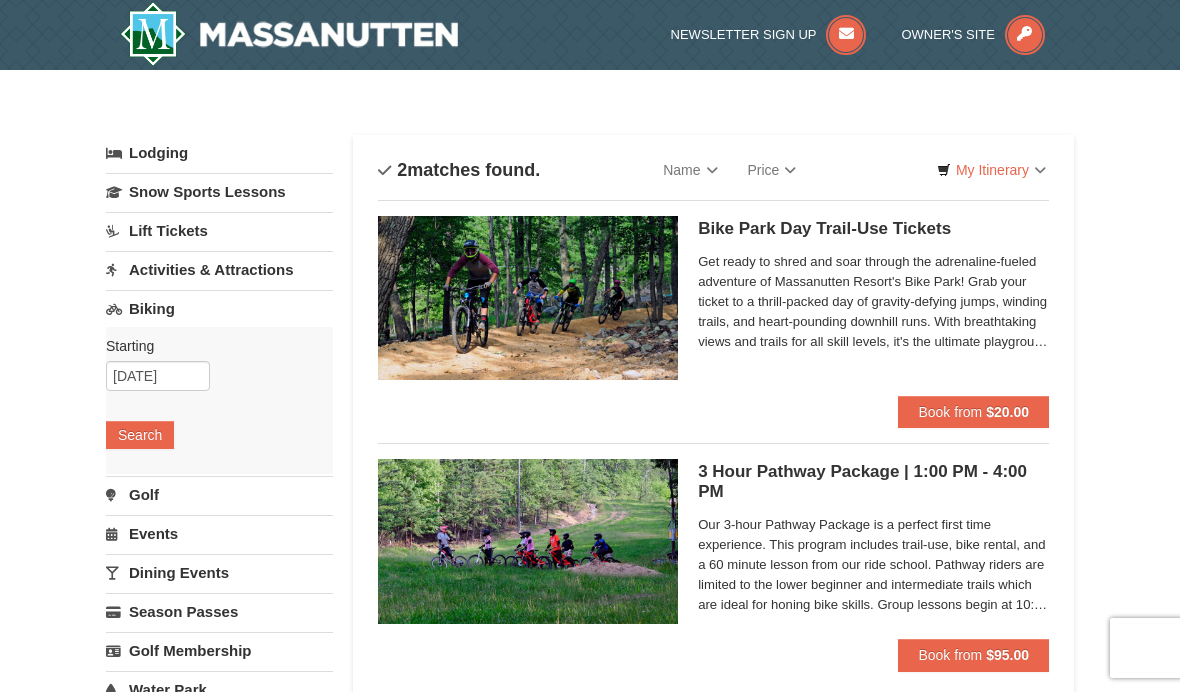 scroll, scrollTop: 5, scrollLeft: 0, axis: vertical 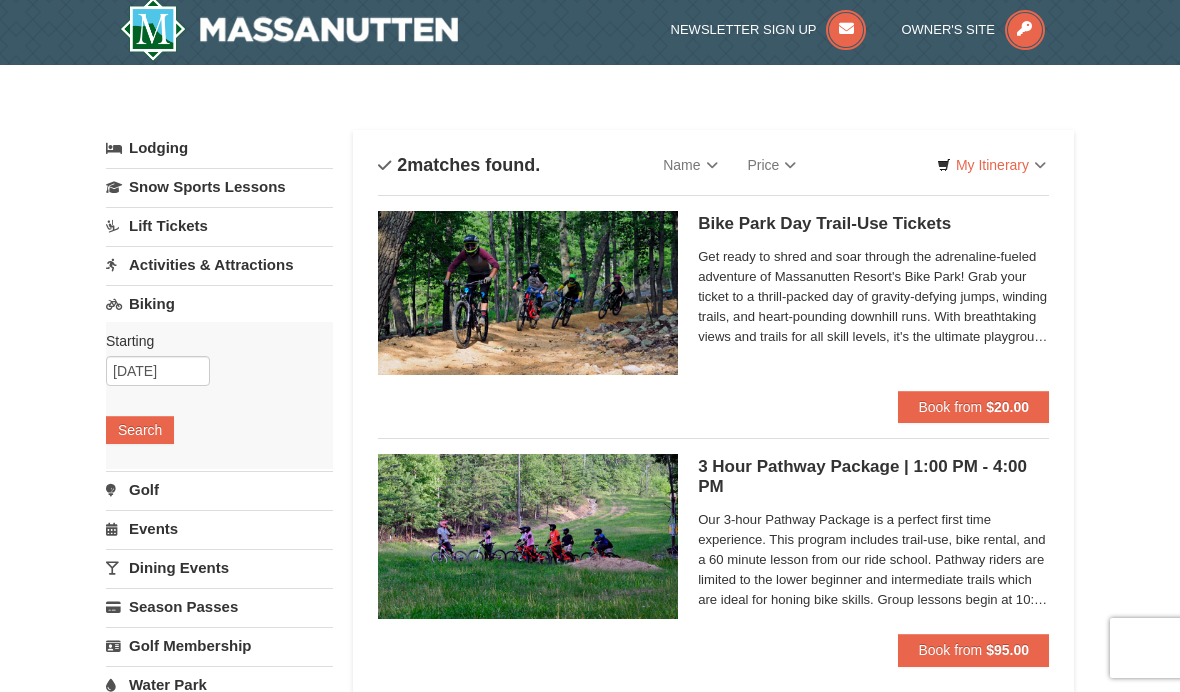 click on "Season Passes" at bounding box center [219, 606] 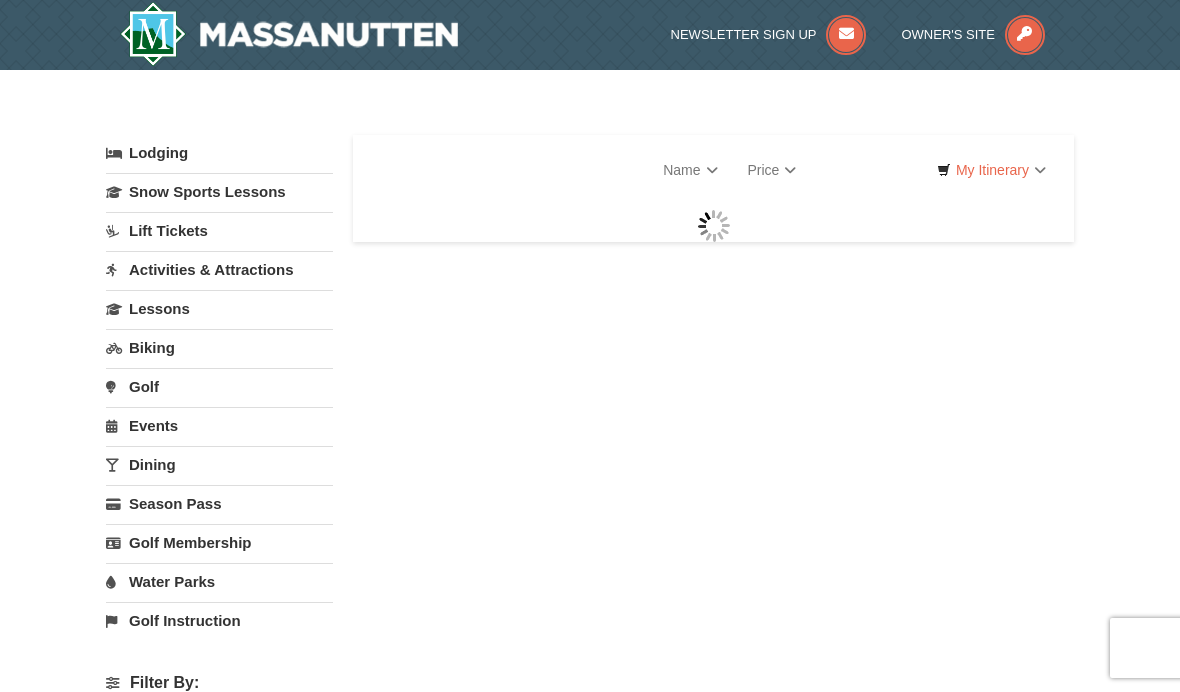 scroll, scrollTop: 0, scrollLeft: 0, axis: both 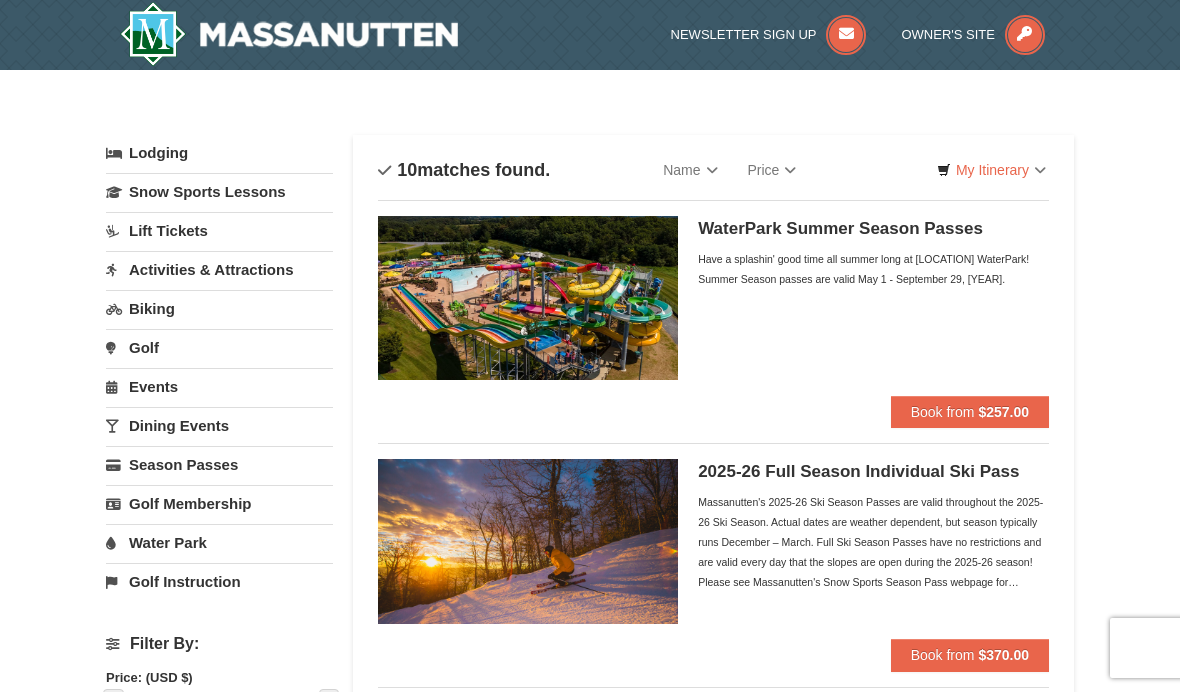 click on "WaterPark Summer Season Passes" at bounding box center (873, 229) 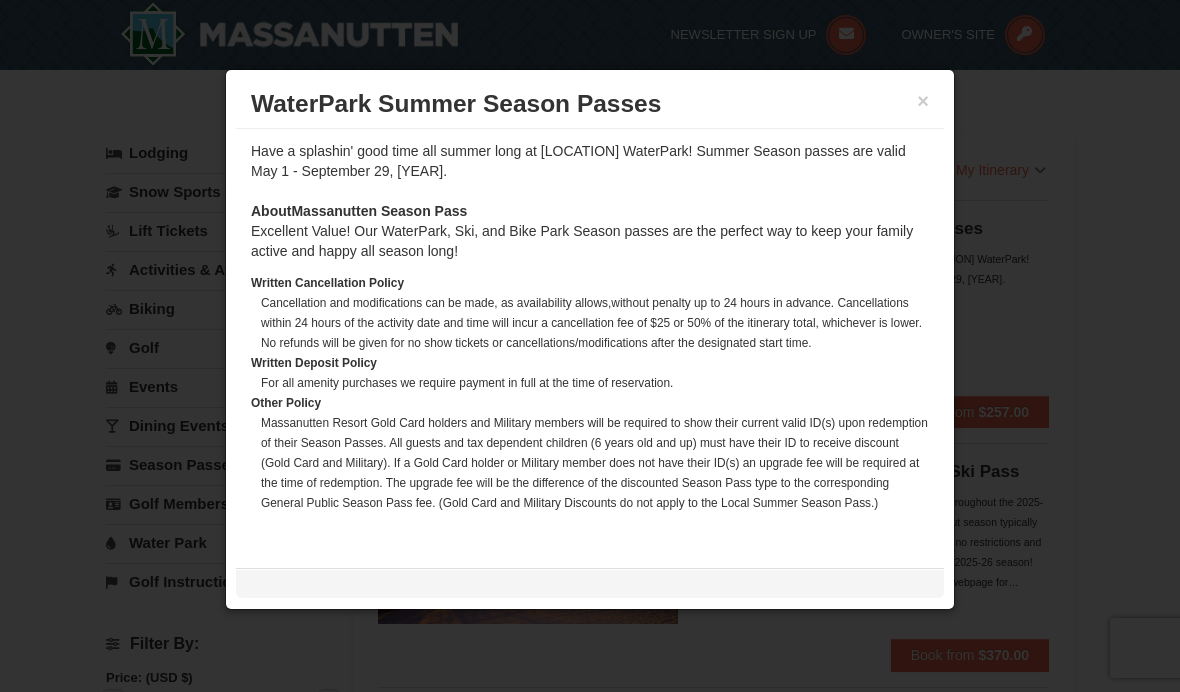 scroll, scrollTop: 512, scrollLeft: 0, axis: vertical 